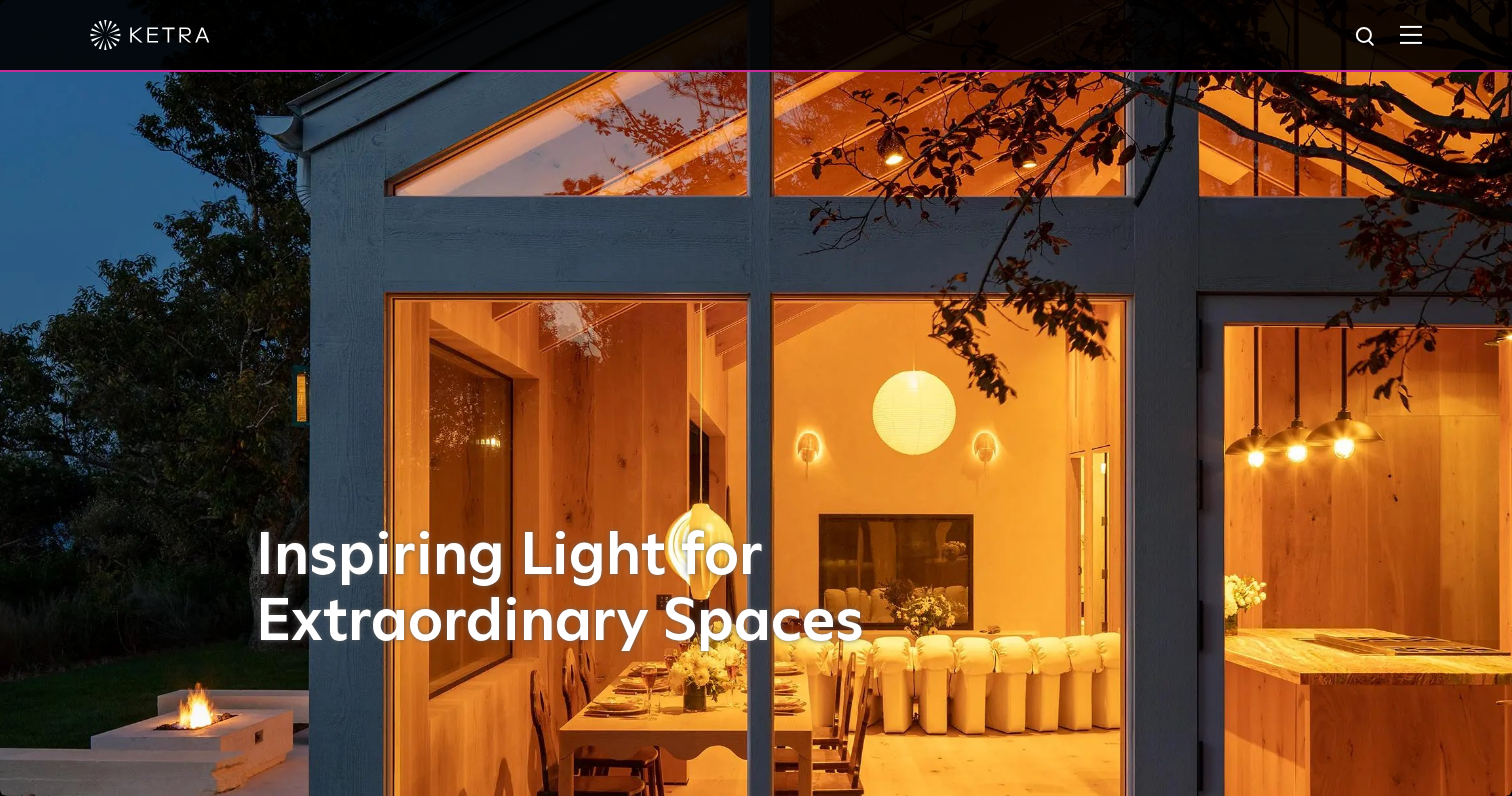 scroll, scrollTop: 0, scrollLeft: 0, axis: both 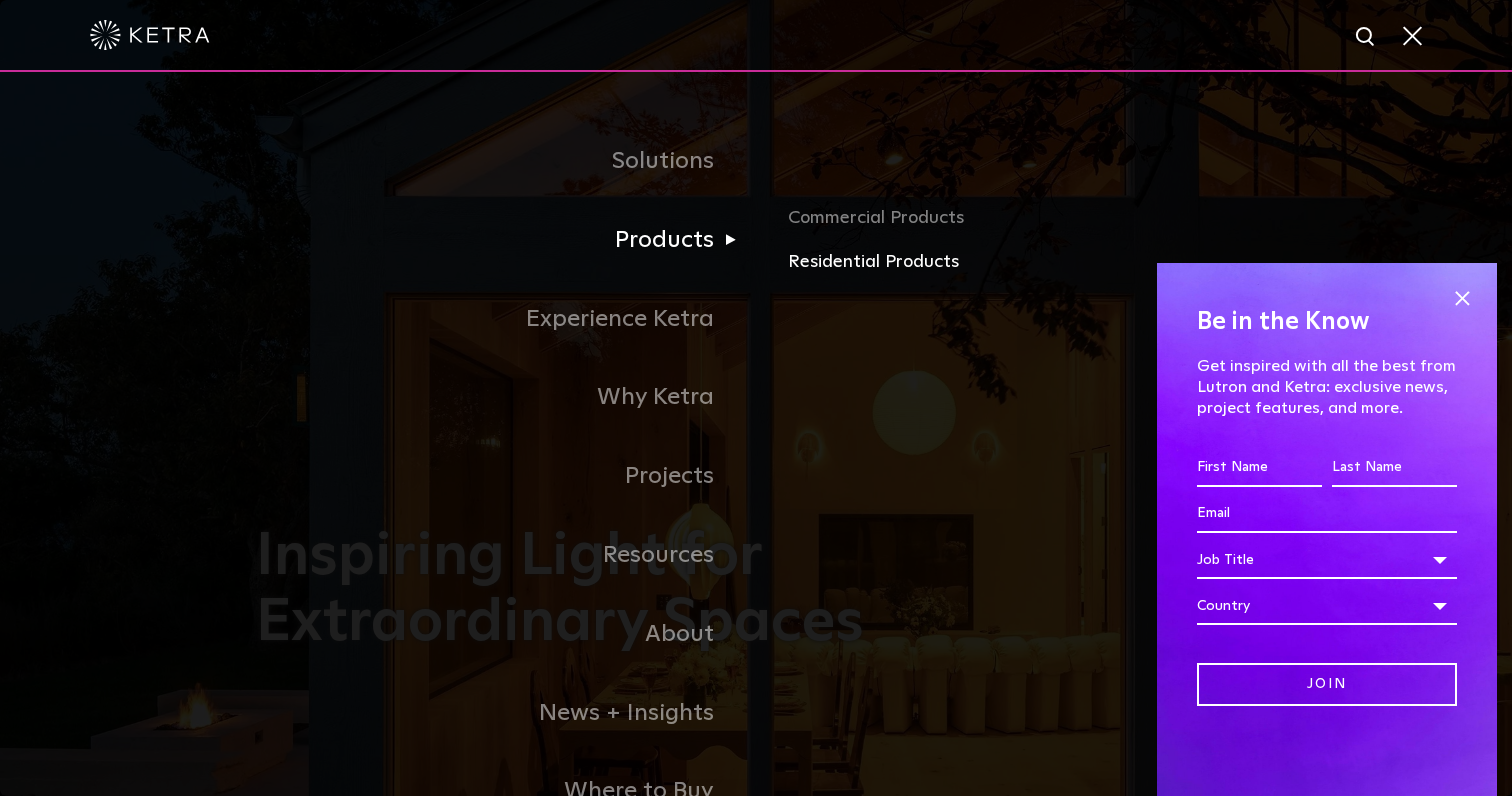 click on "Residential Products" at bounding box center (1022, 262) 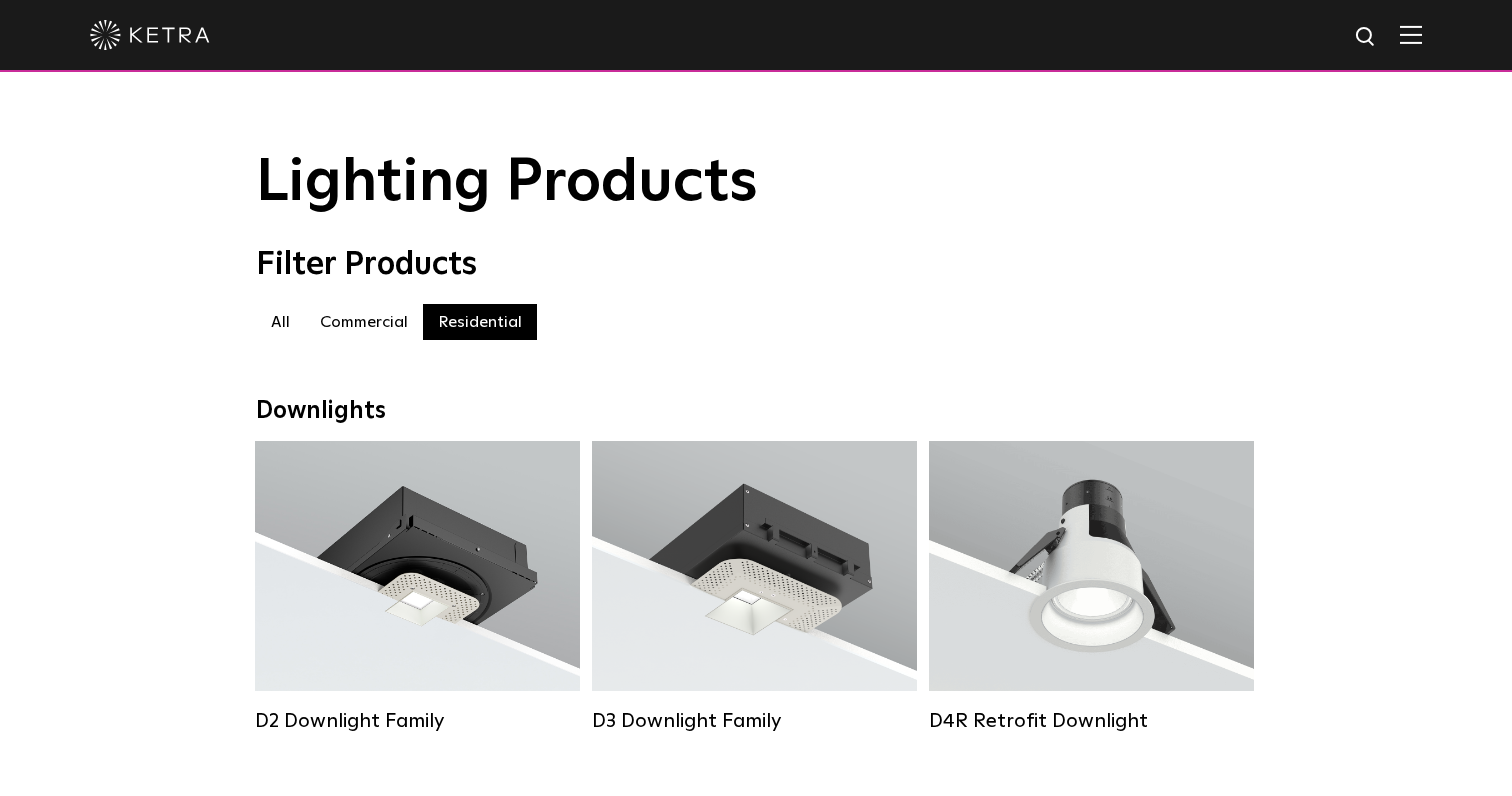 scroll, scrollTop: 0, scrollLeft: 0, axis: both 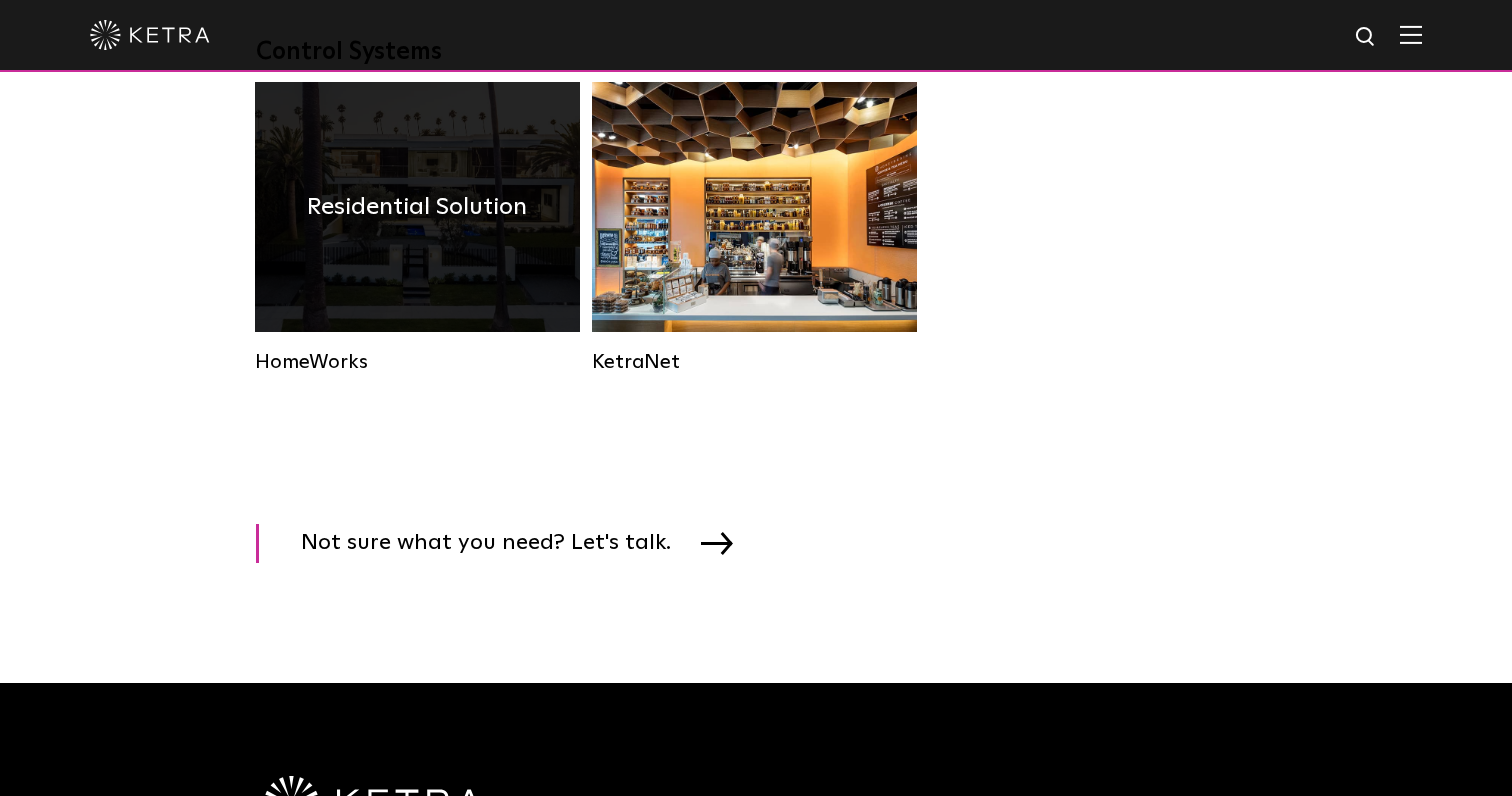 click on "Residential Solution" at bounding box center [417, 207] 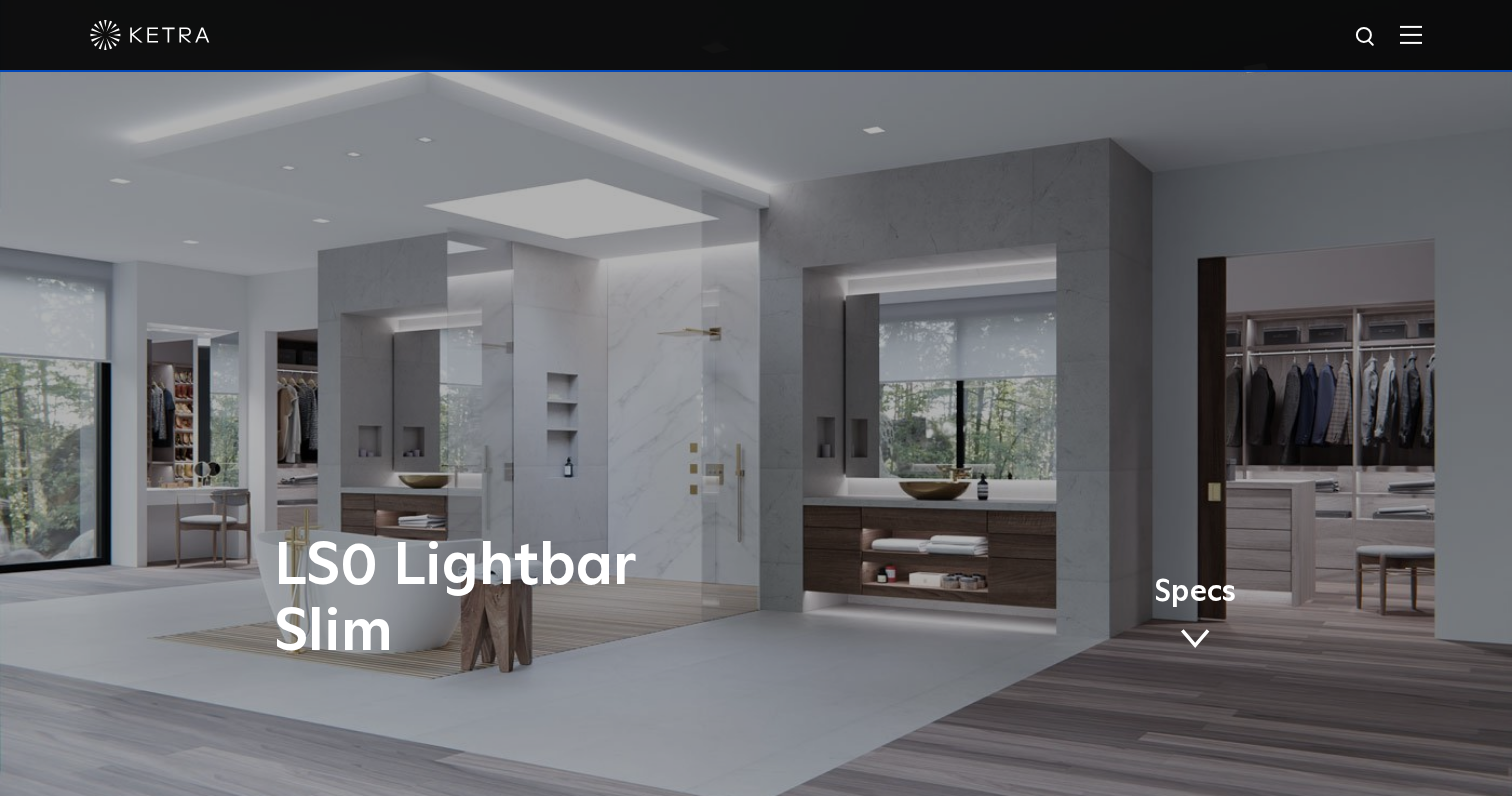 scroll, scrollTop: 0, scrollLeft: 0, axis: both 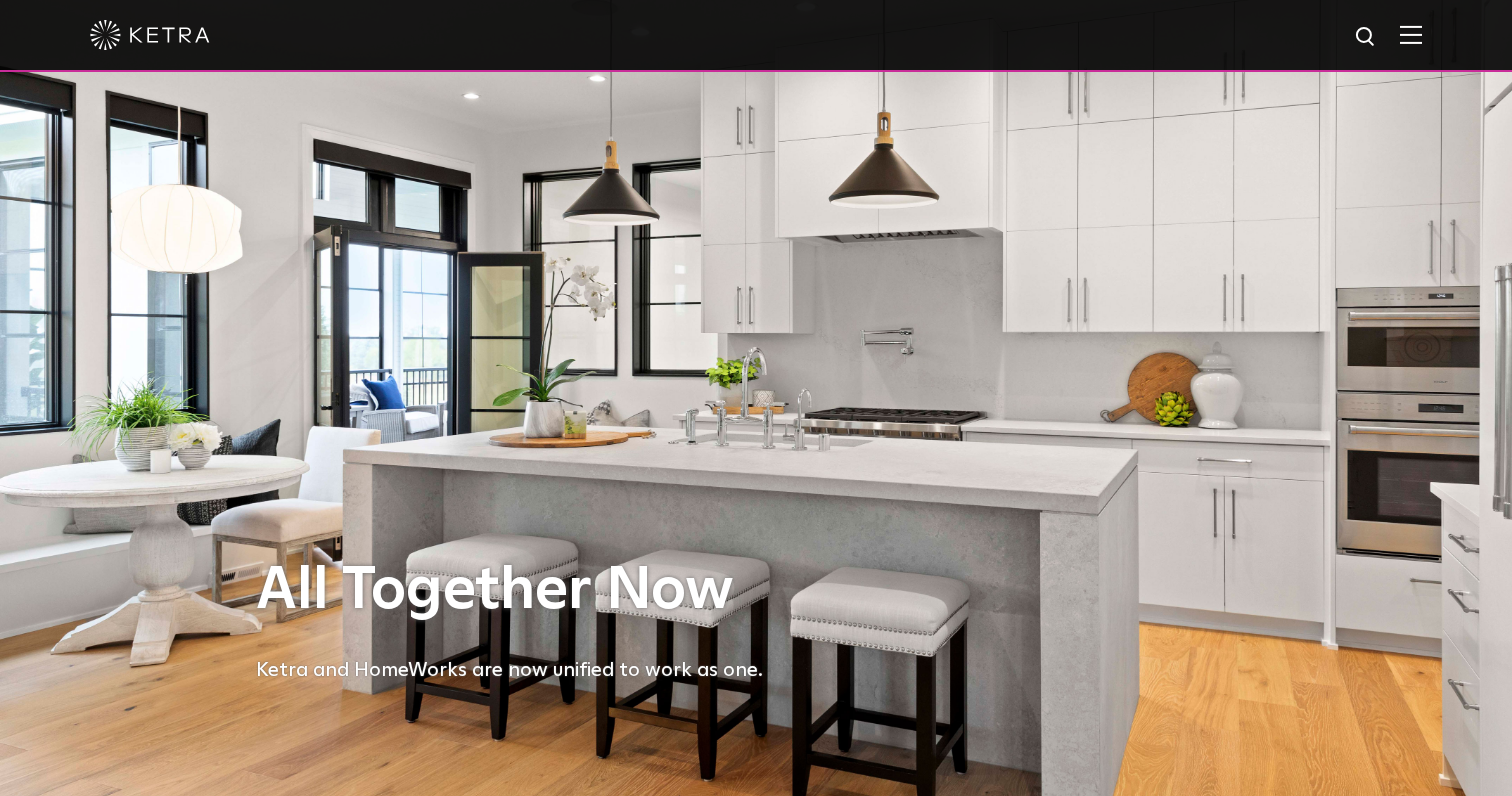 click at bounding box center [1411, 34] 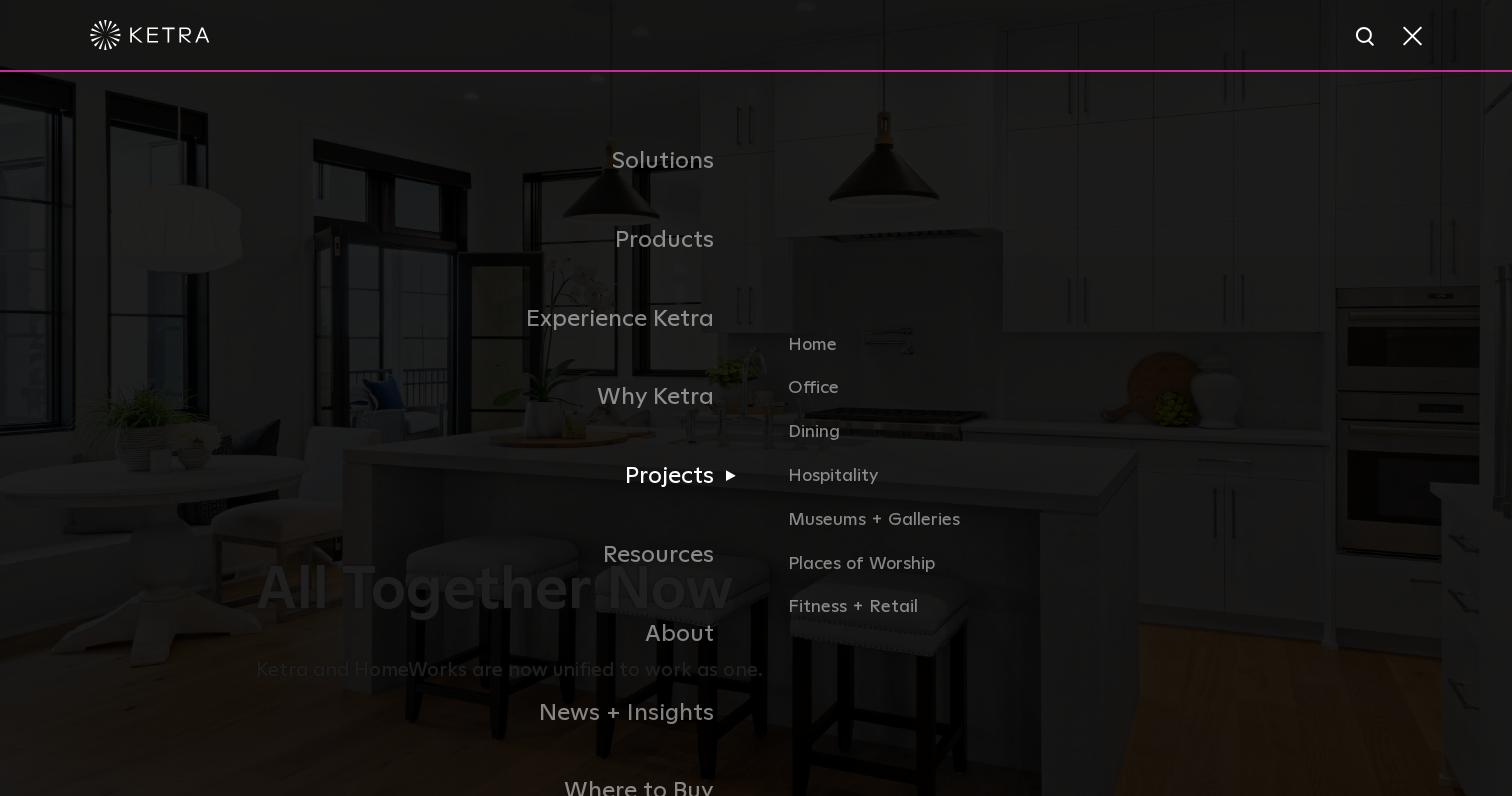click on "Projects" at bounding box center [506, 476] 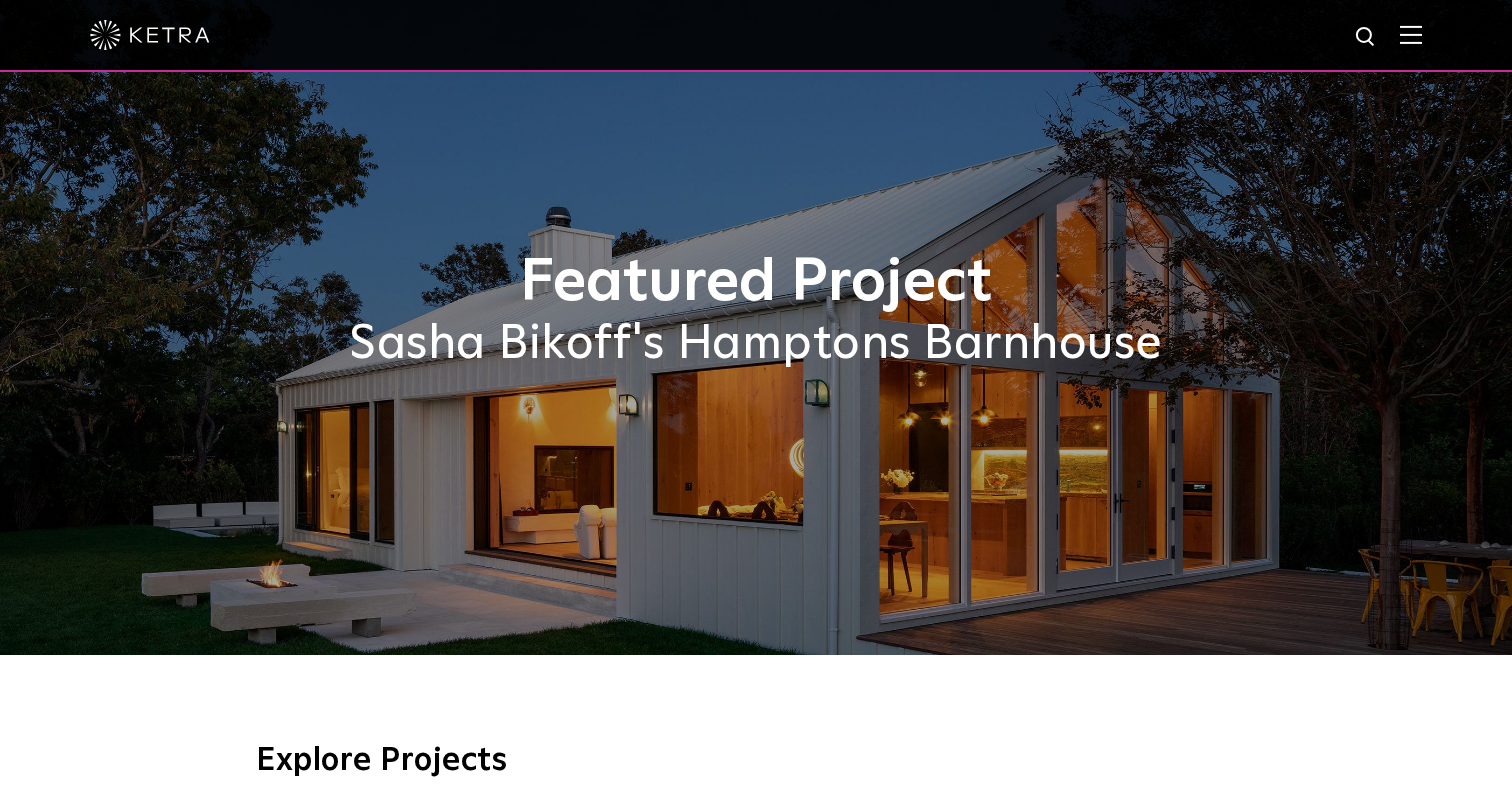 scroll, scrollTop: 0, scrollLeft: 0, axis: both 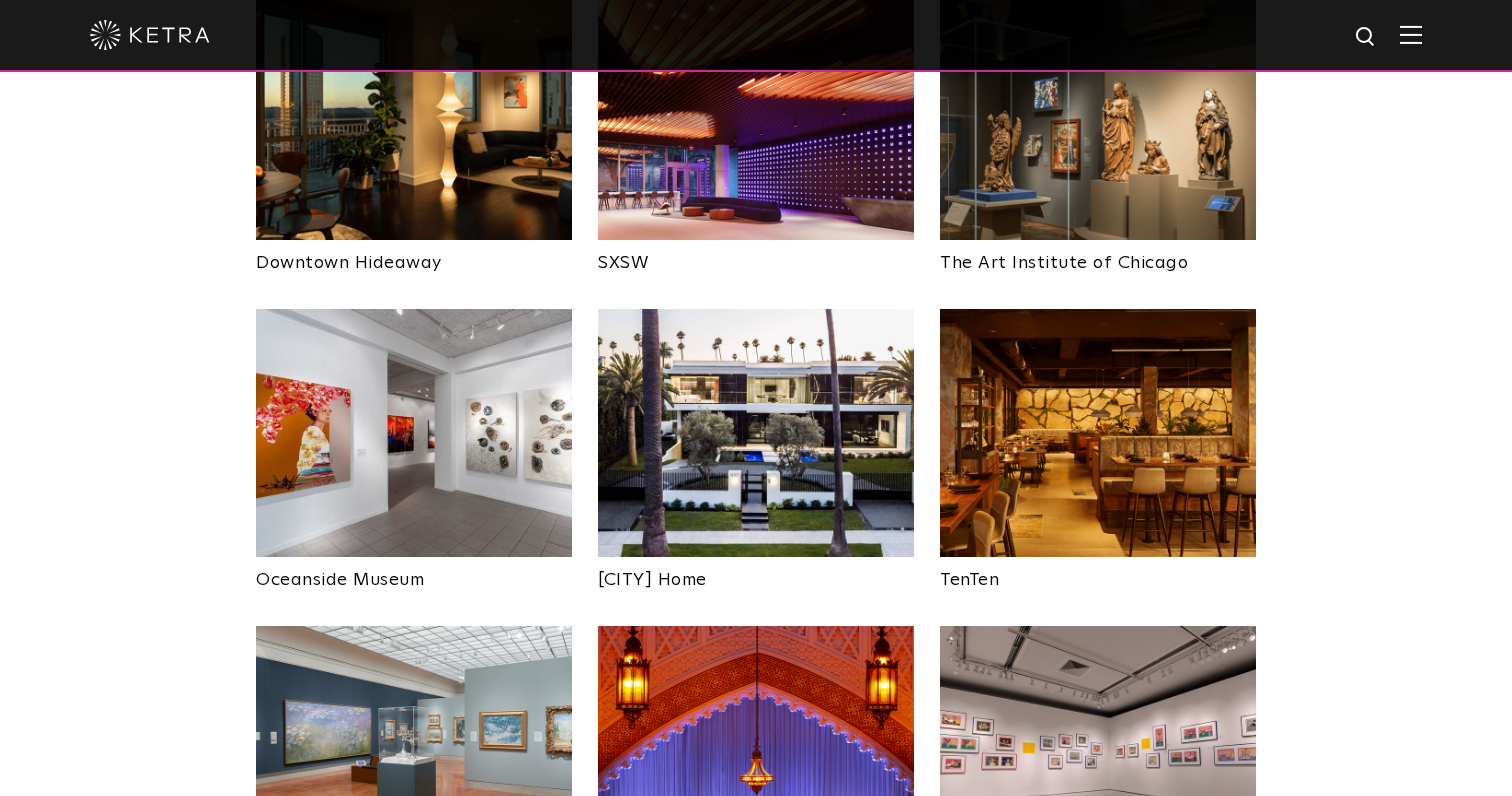click at bounding box center (756, 433) 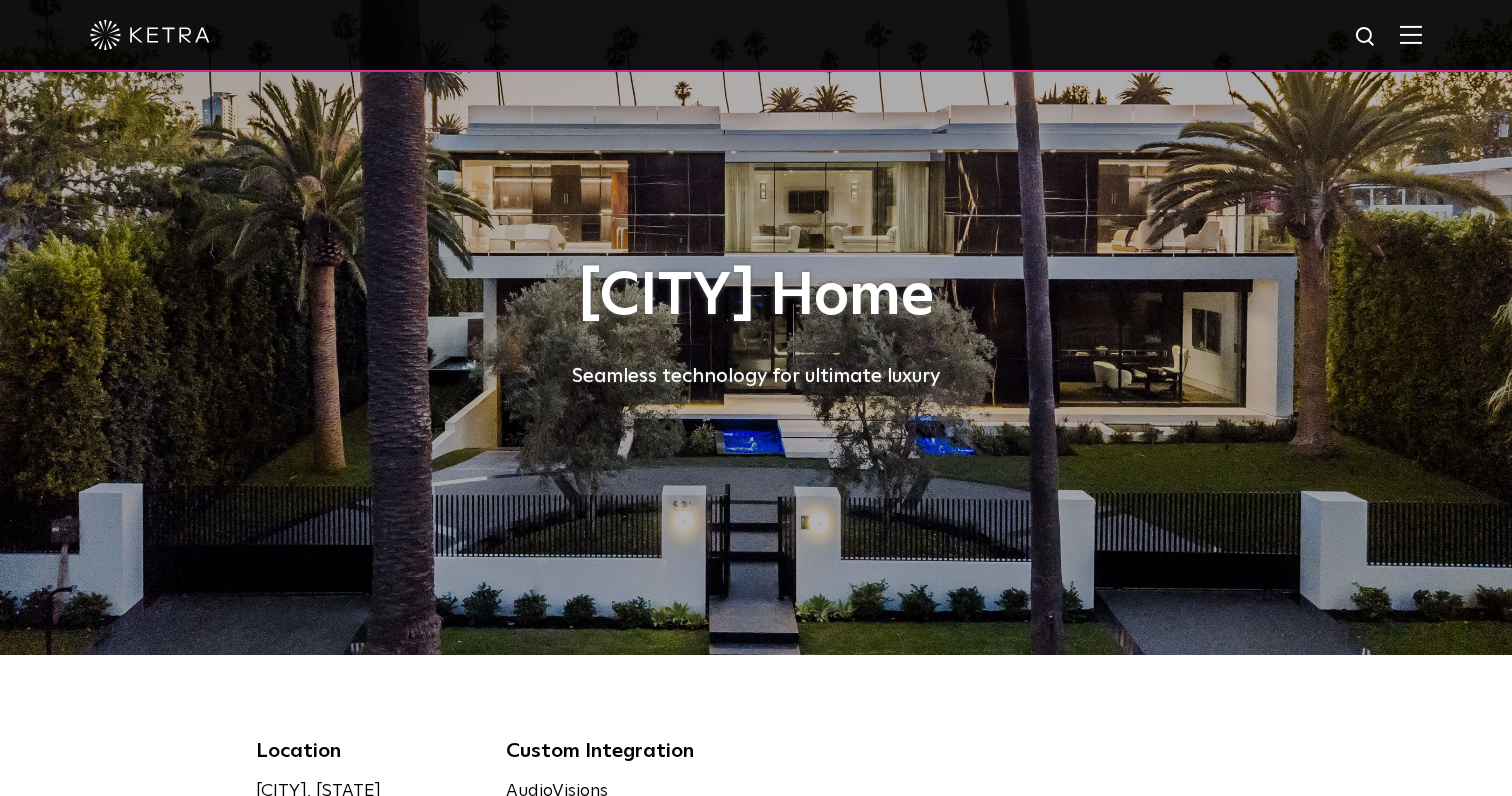 scroll, scrollTop: 0, scrollLeft: 0, axis: both 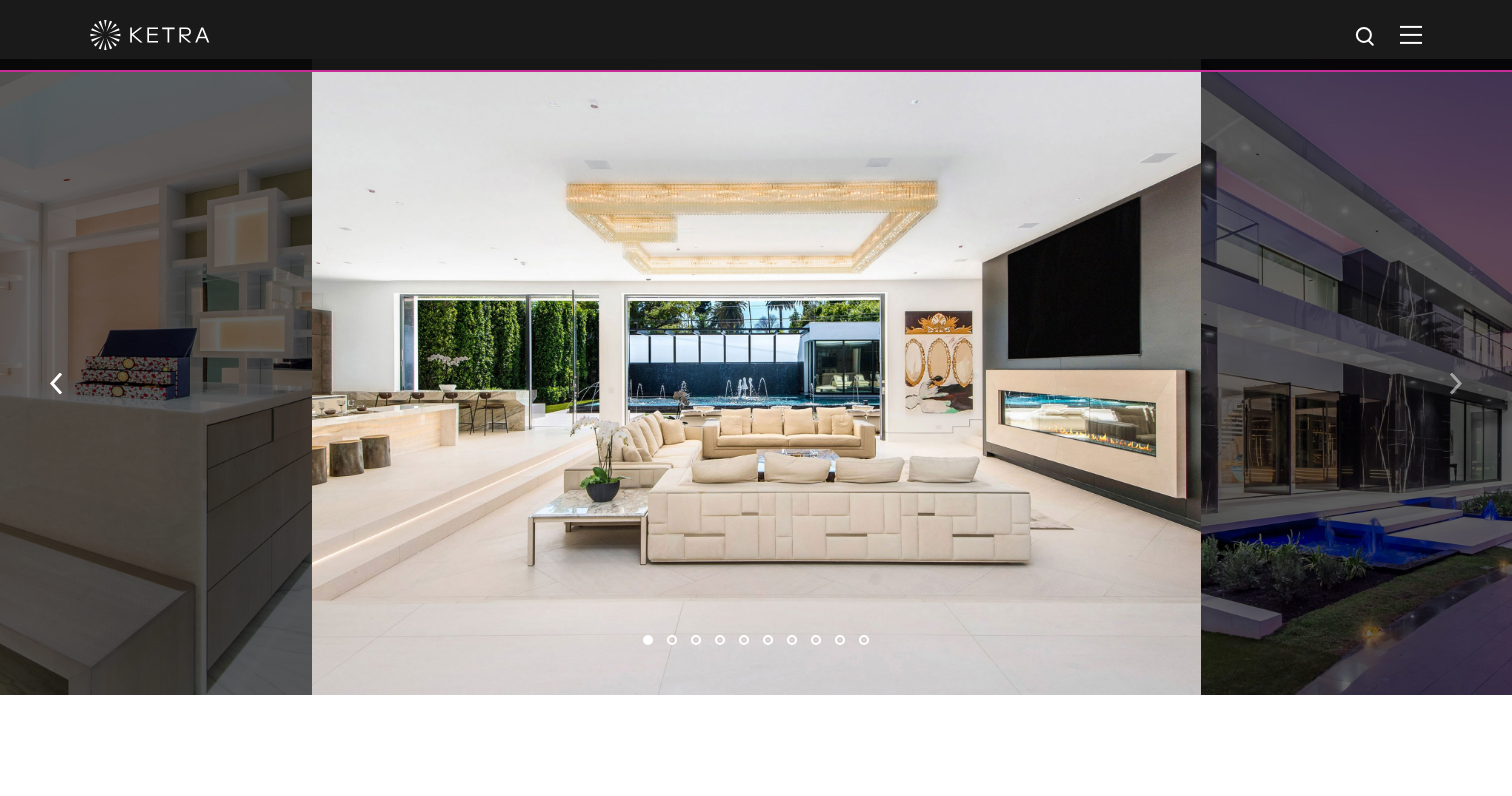 click at bounding box center (1455, 383) 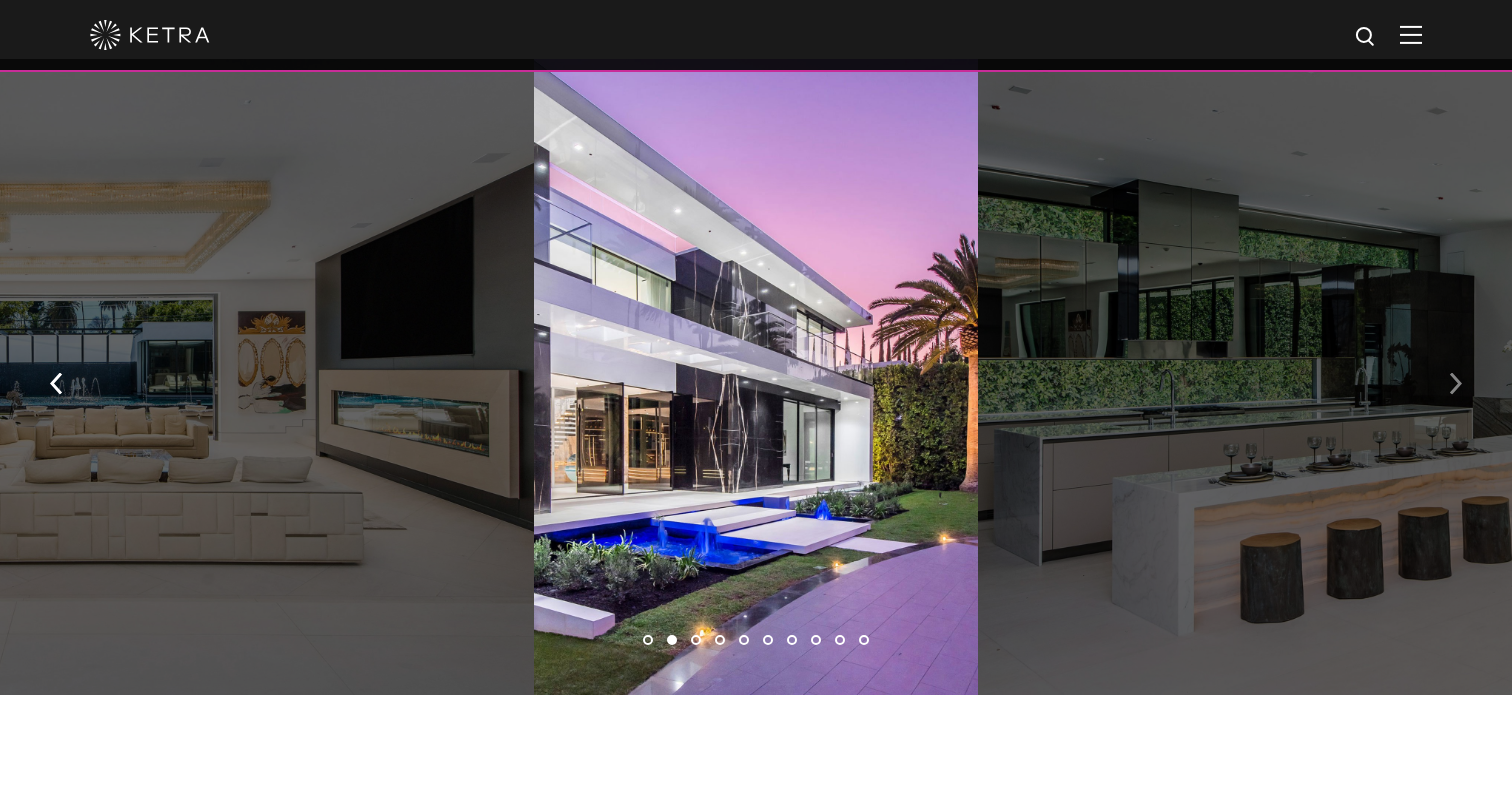 click at bounding box center [1455, 383] 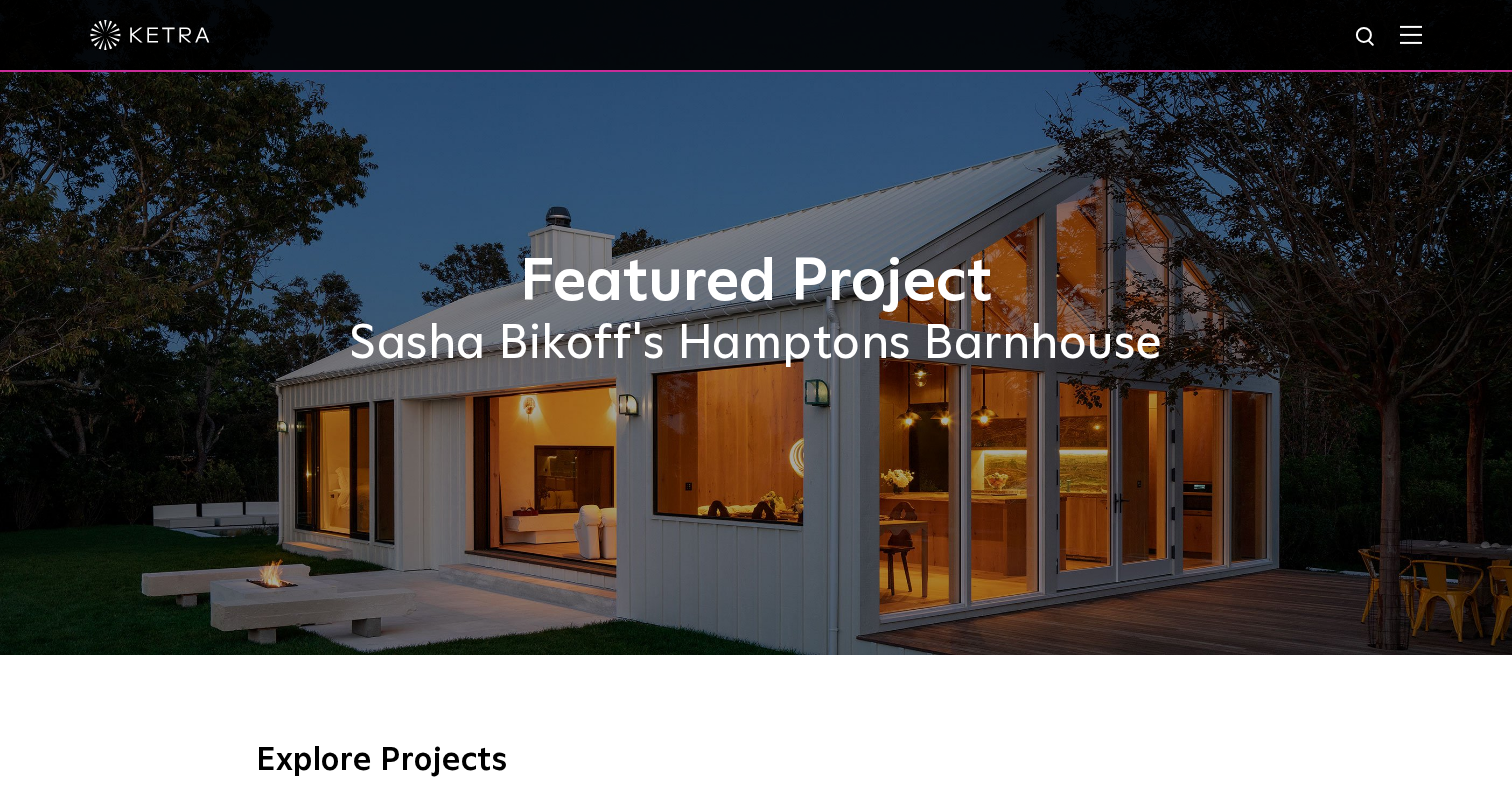 scroll, scrollTop: 1847, scrollLeft: 0, axis: vertical 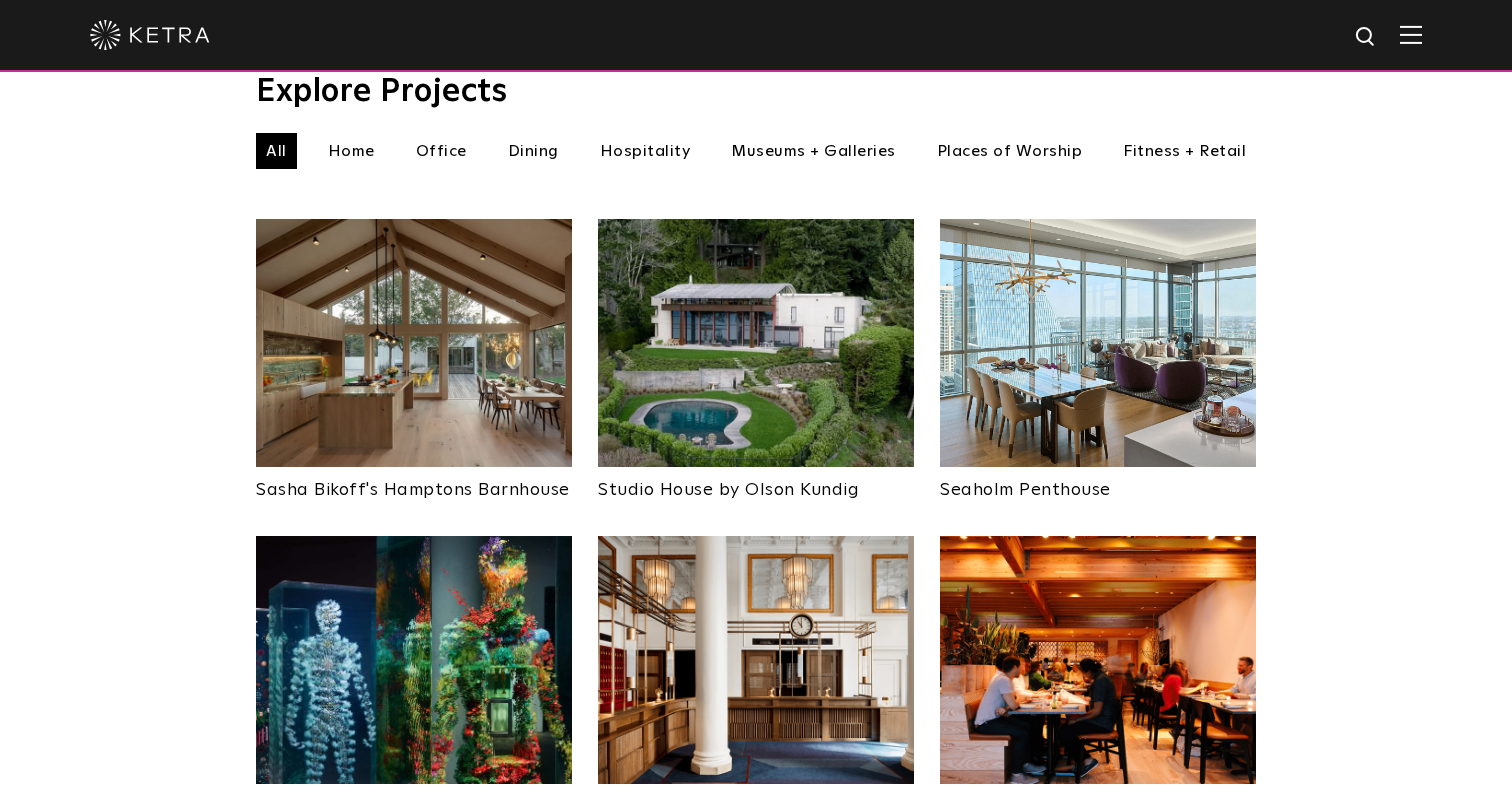 click at bounding box center (414, 343) 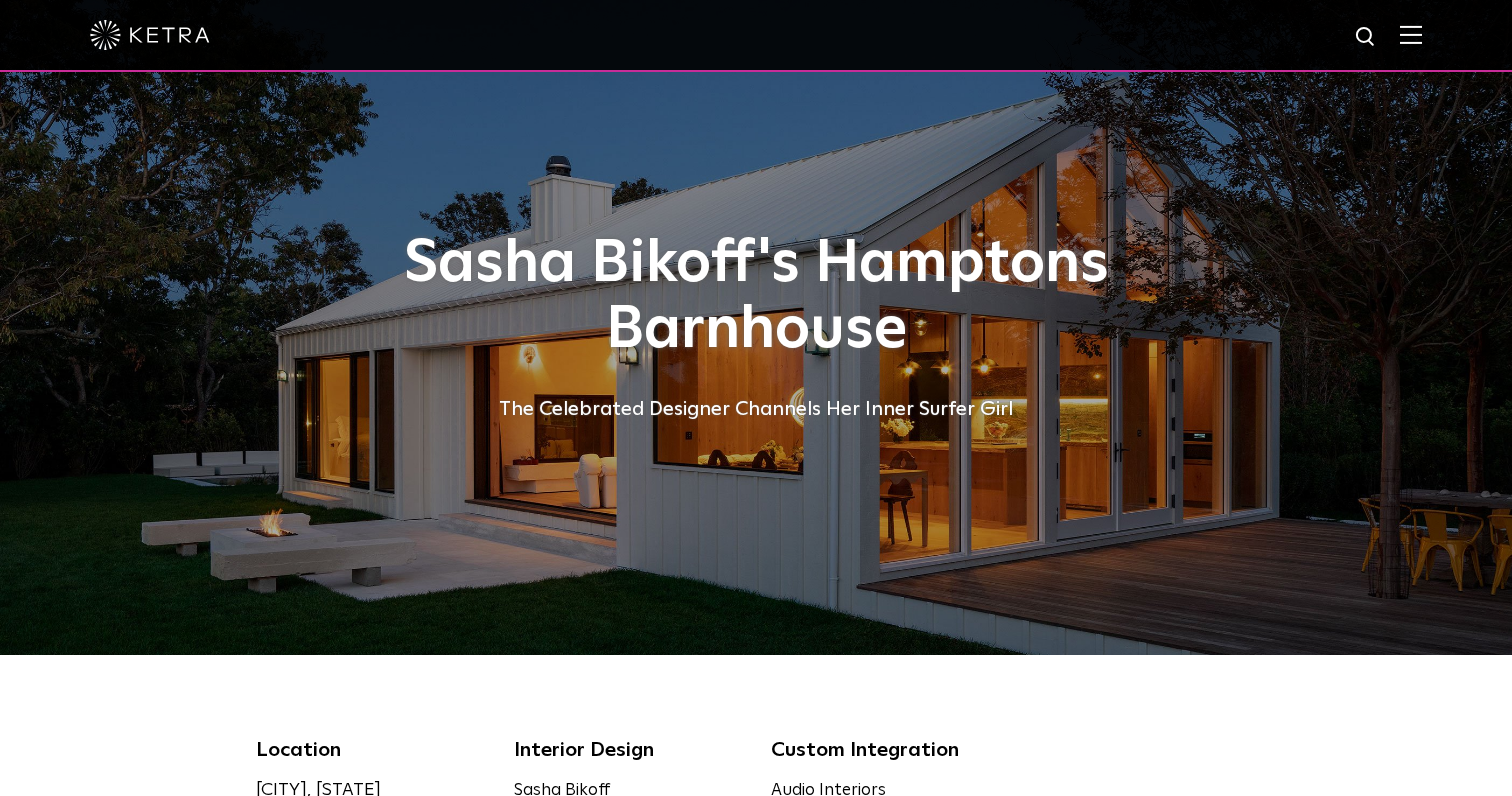 scroll, scrollTop: 0, scrollLeft: 0, axis: both 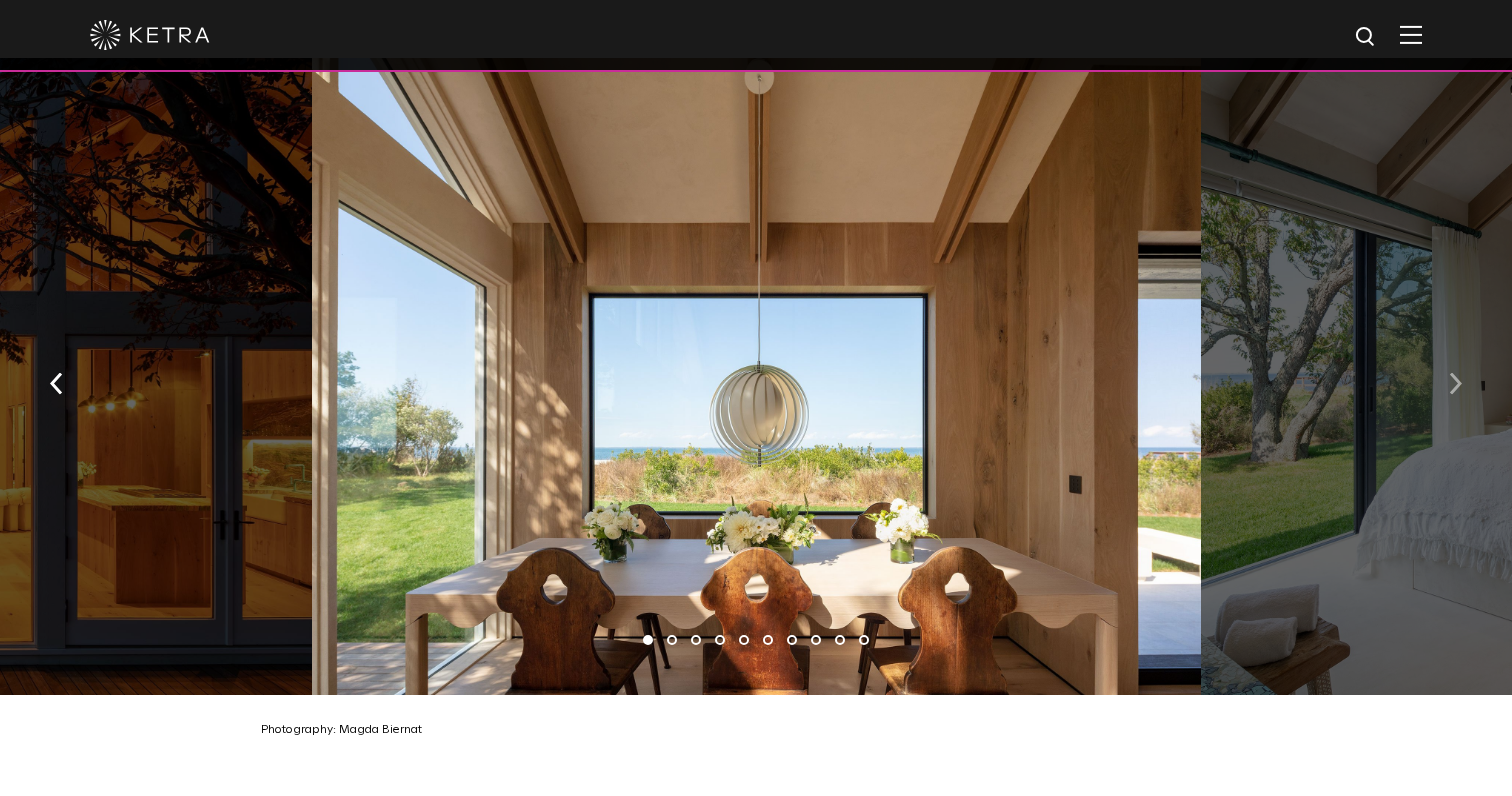 click at bounding box center (1455, 381) 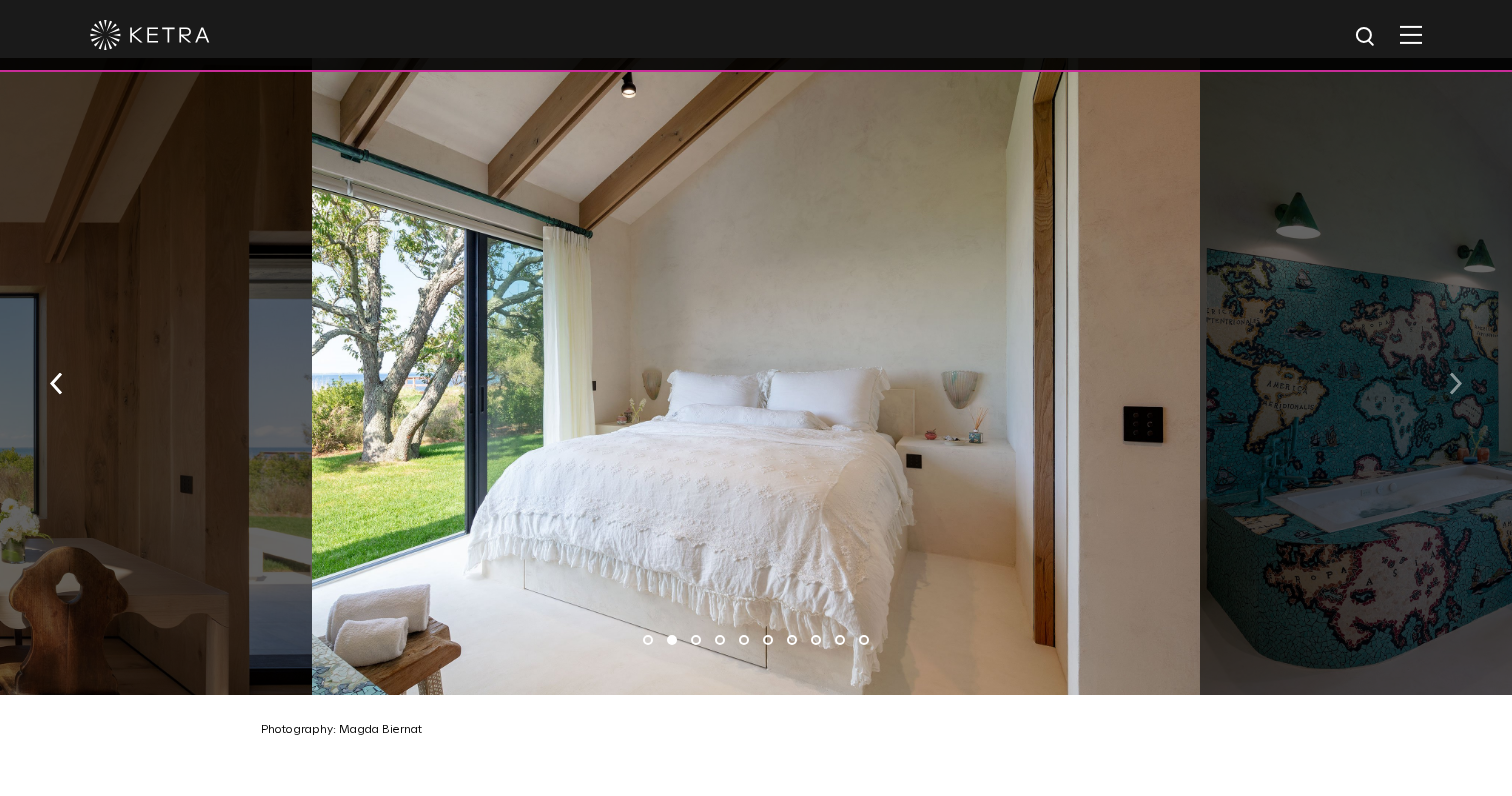 click at bounding box center [1455, 381] 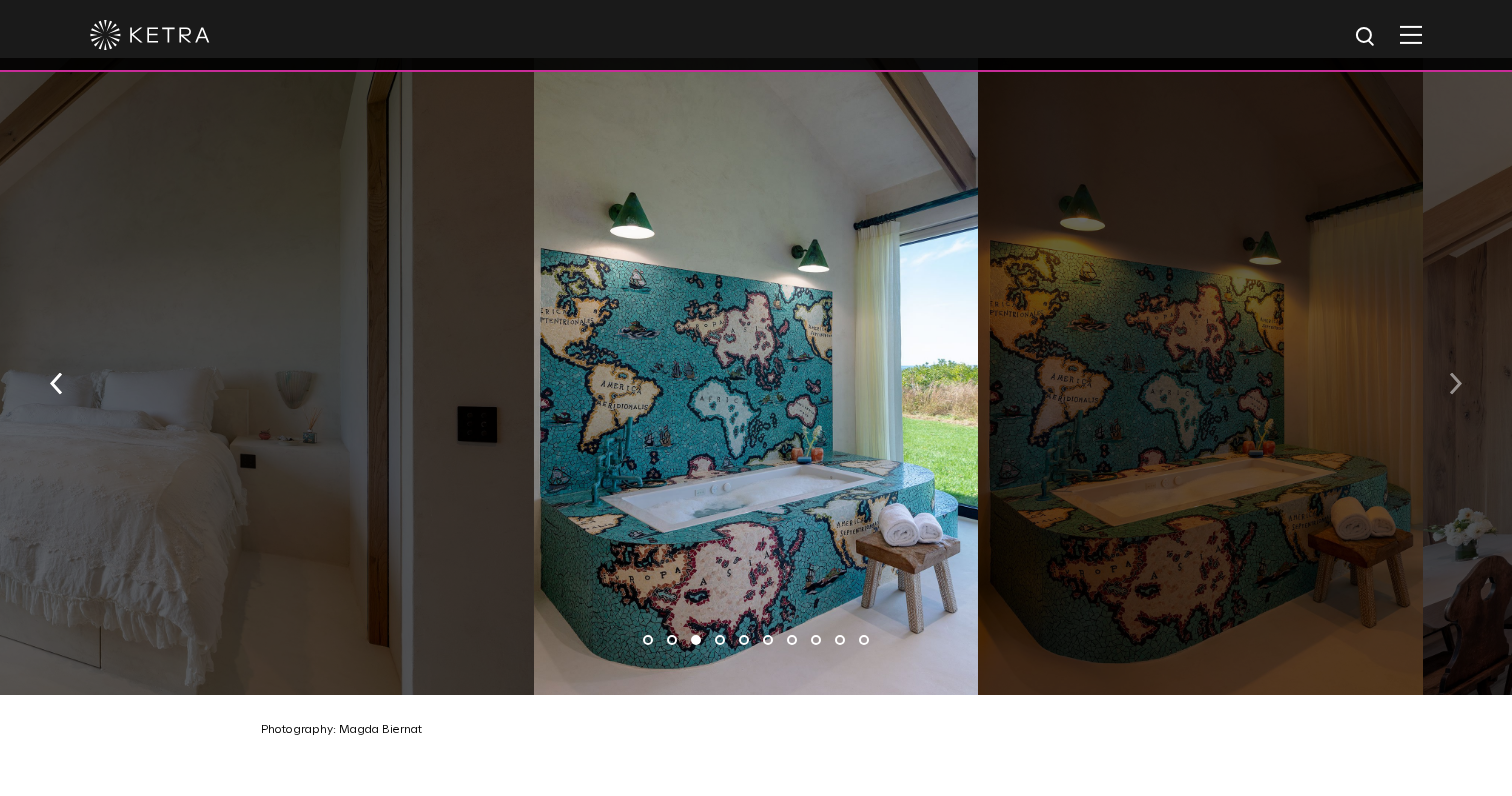 click at bounding box center [1455, 381] 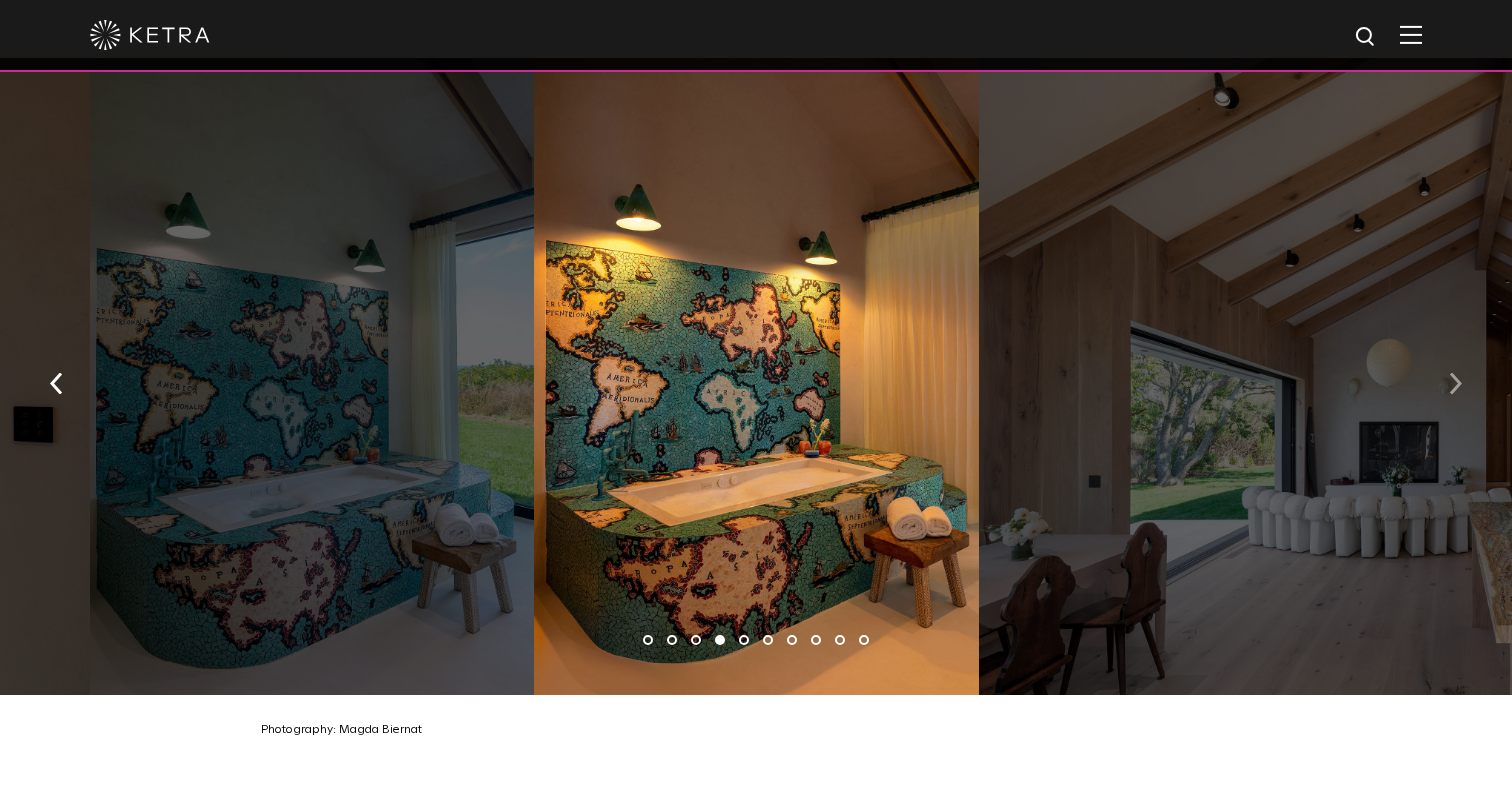 click at bounding box center (1455, 381) 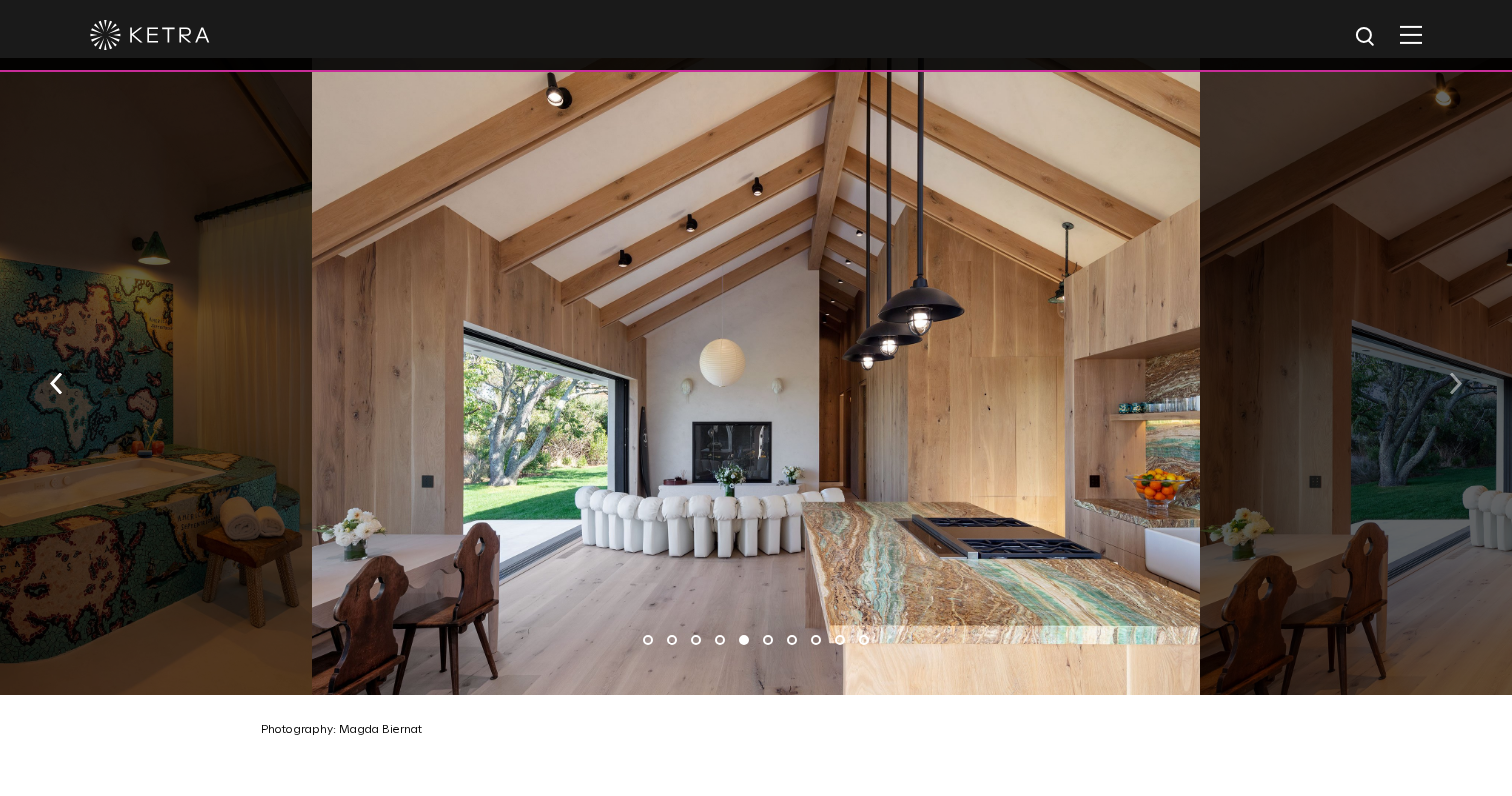 click at bounding box center [1455, 381] 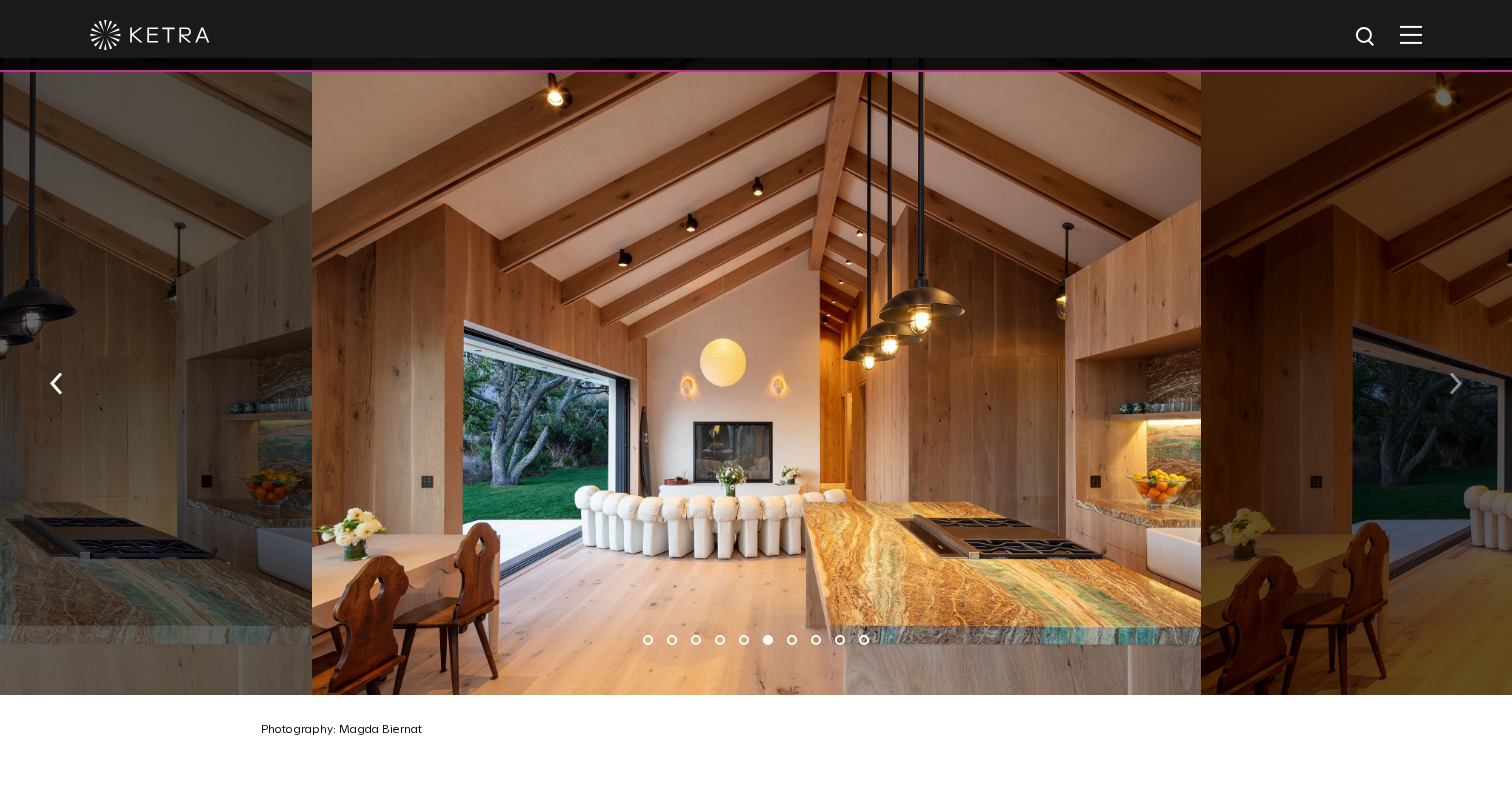 click at bounding box center [1455, 381] 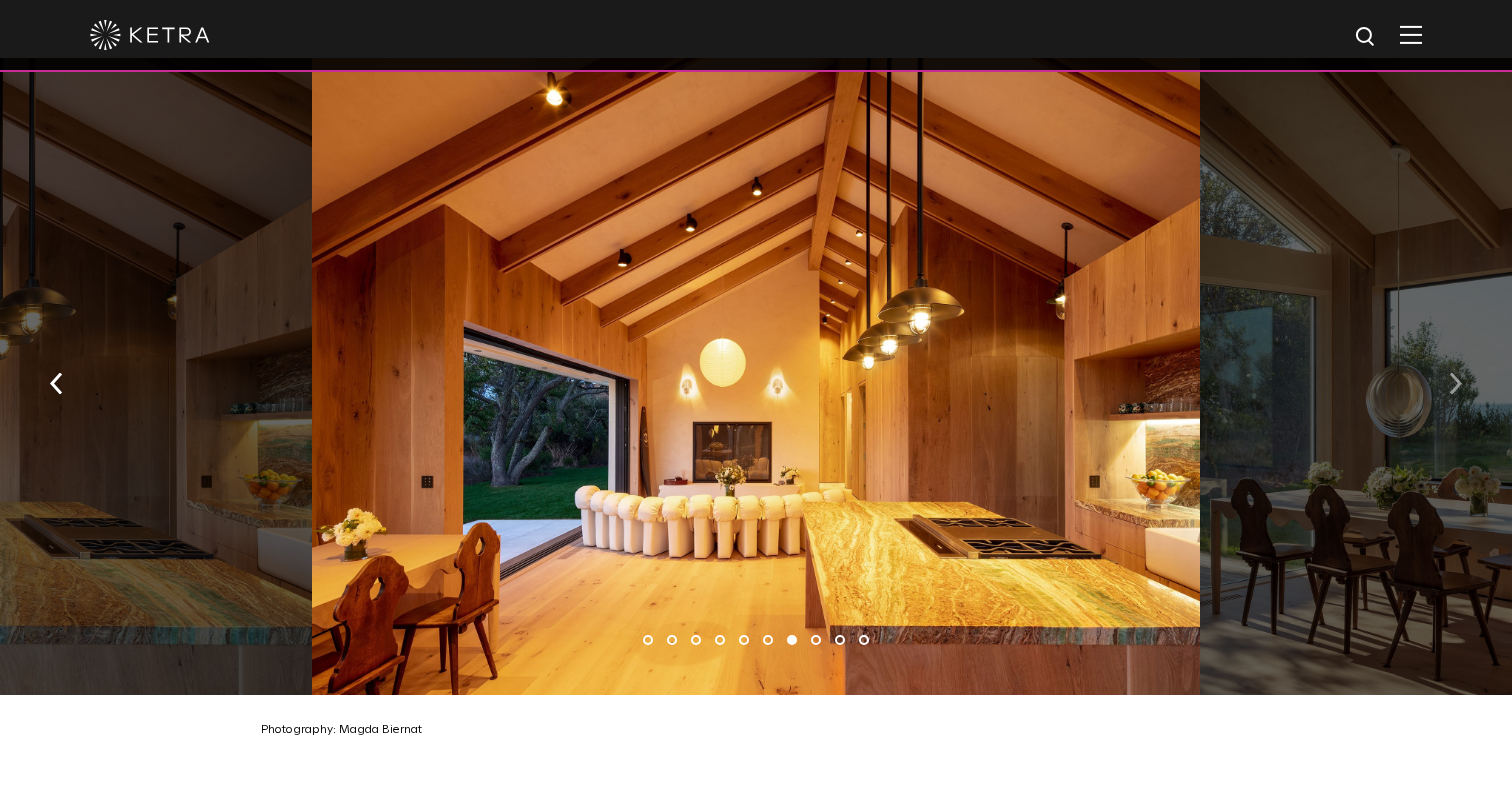 click at bounding box center [1455, 381] 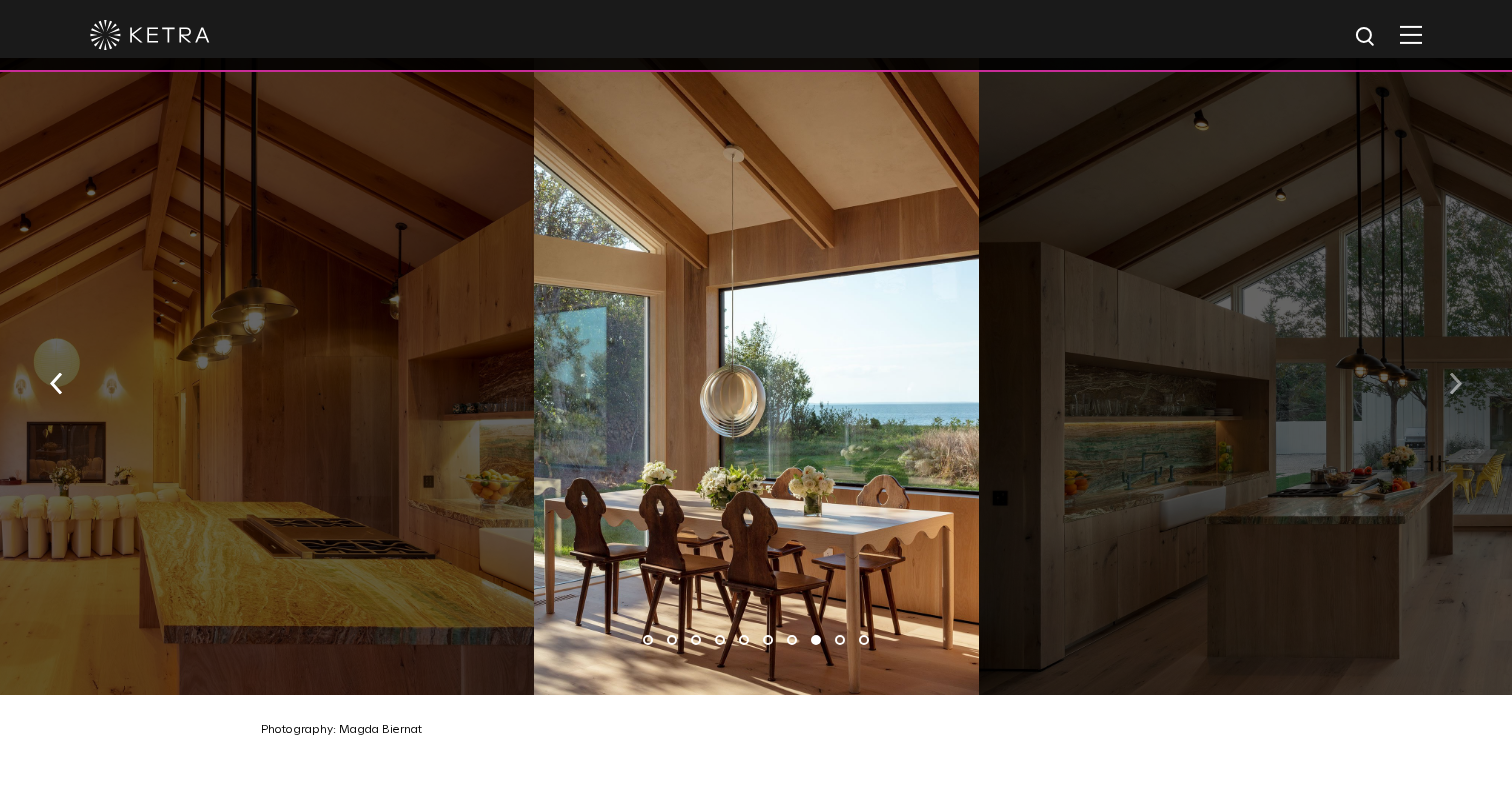 click at bounding box center [1455, 381] 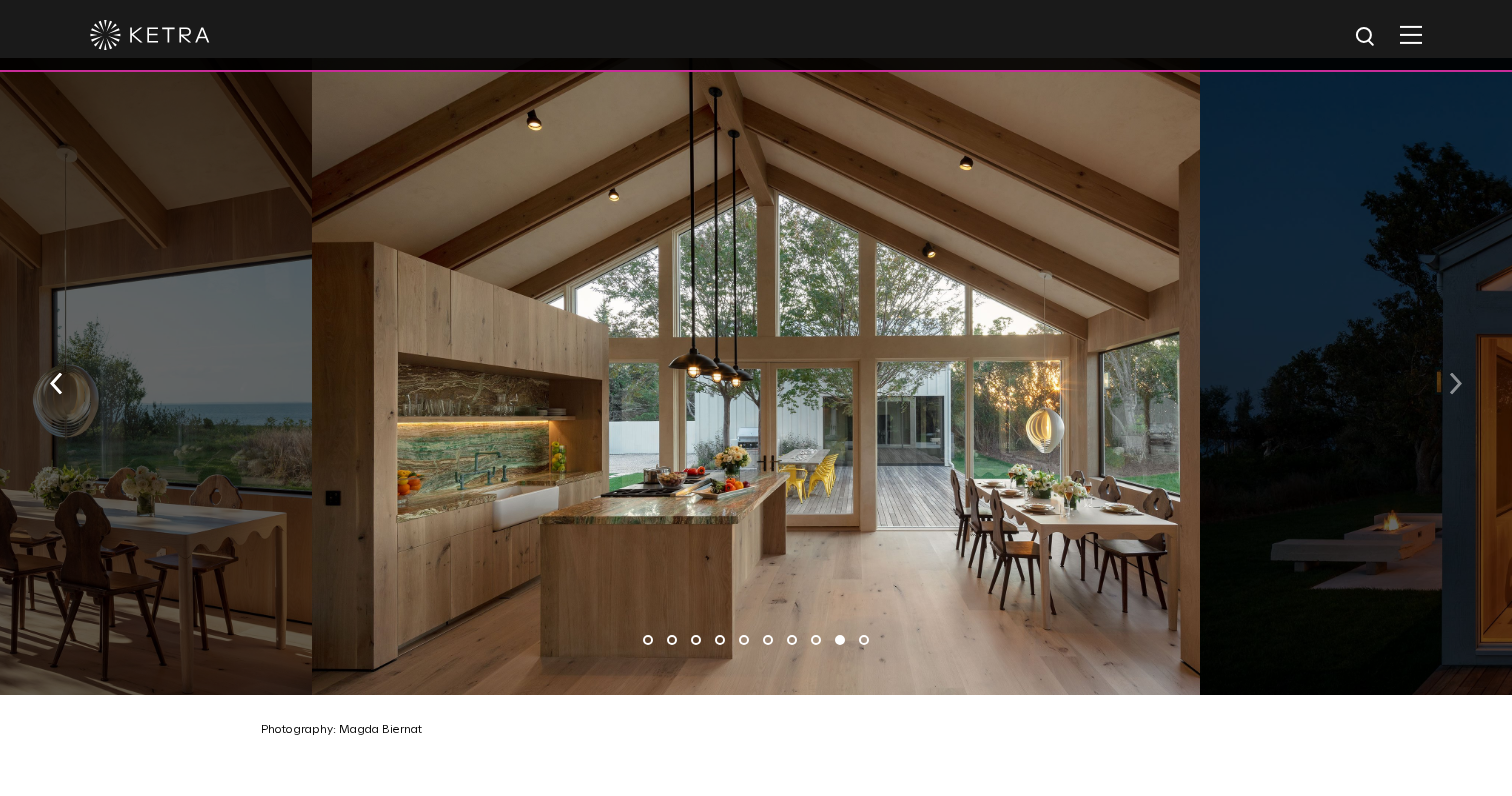 click at bounding box center [1455, 381] 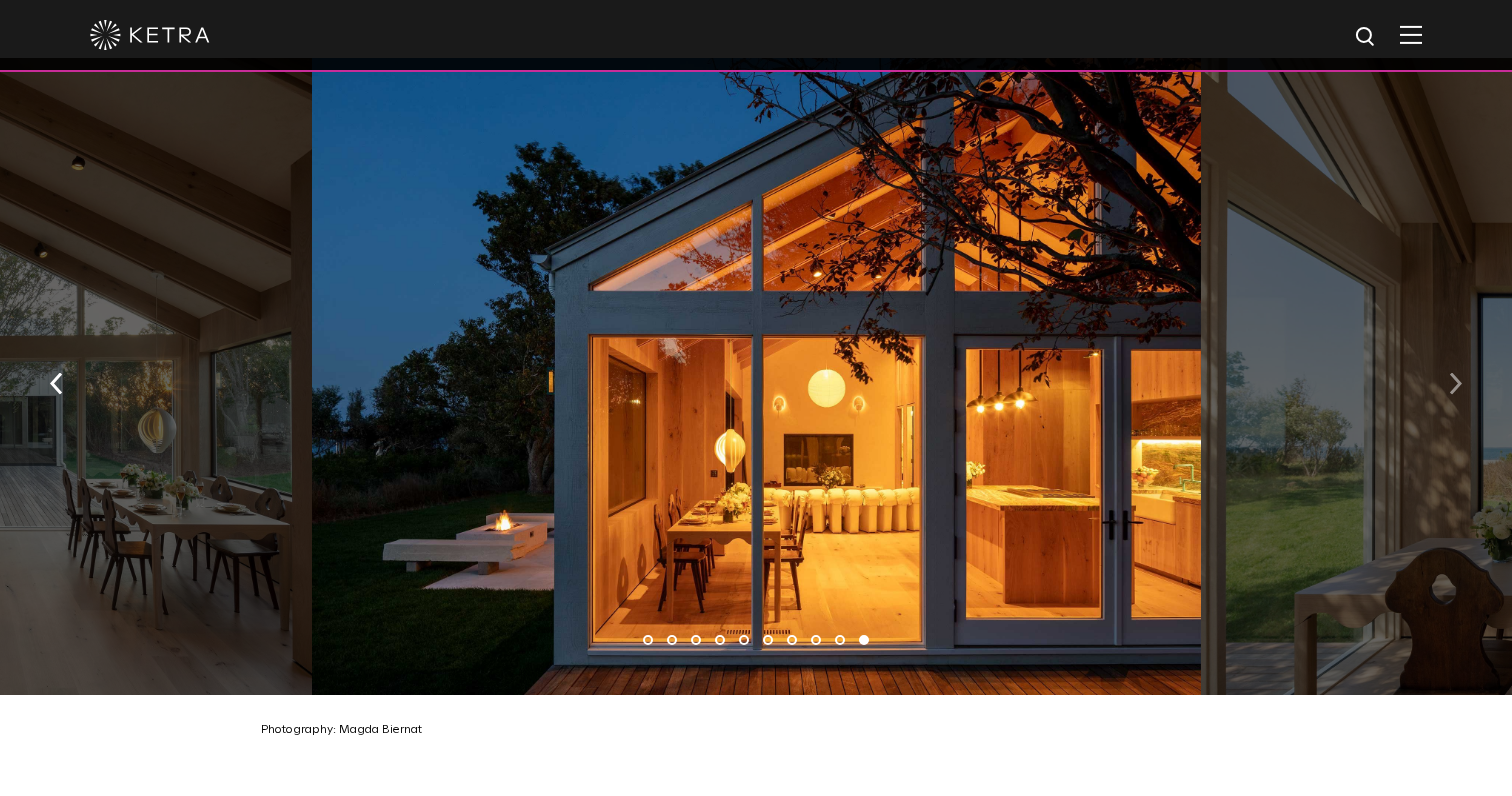 click at bounding box center (1455, 381) 